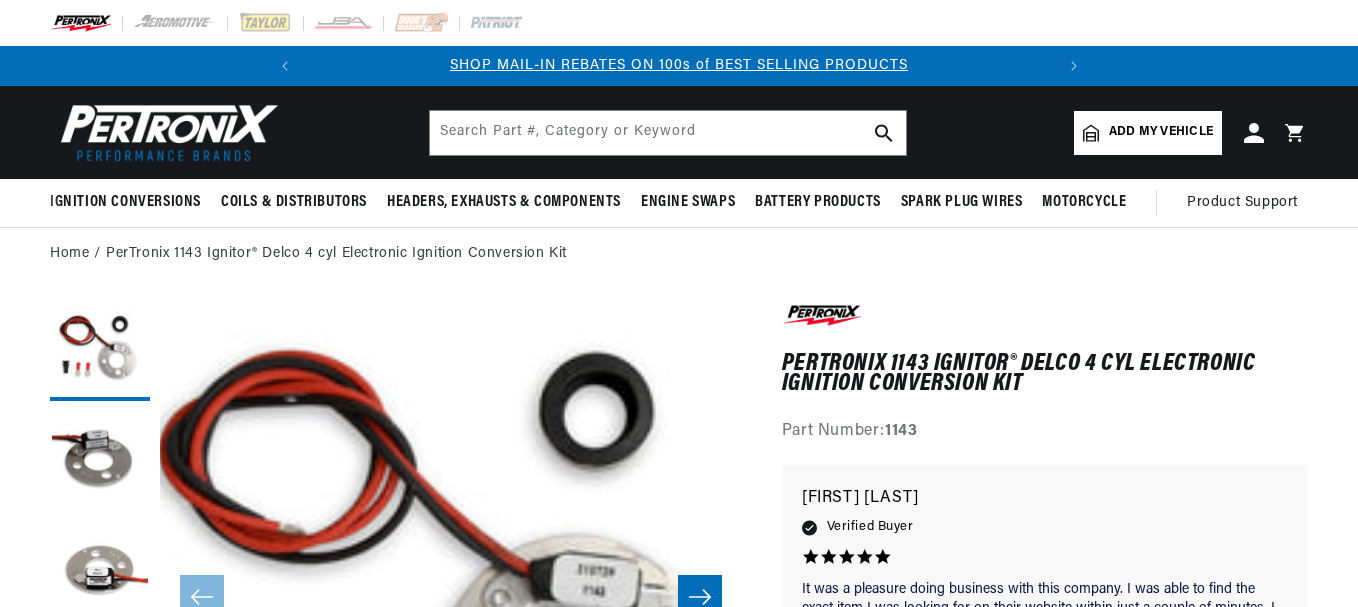 scroll, scrollTop: 0, scrollLeft: 0, axis: both 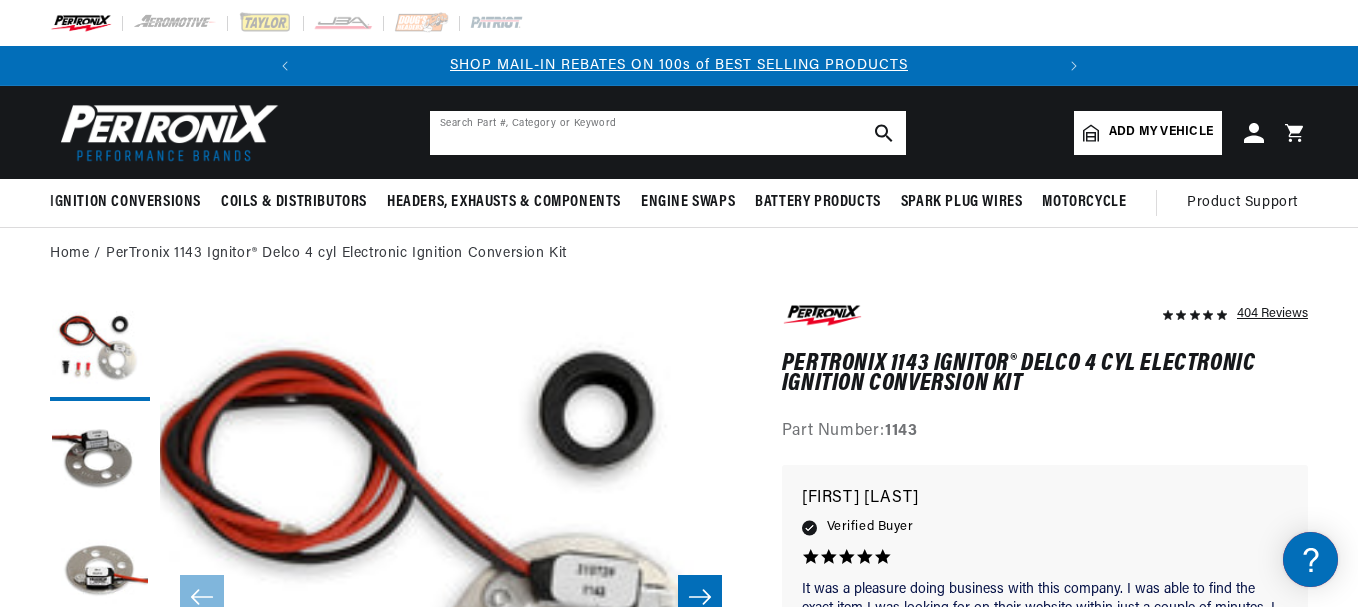click at bounding box center (668, 133) 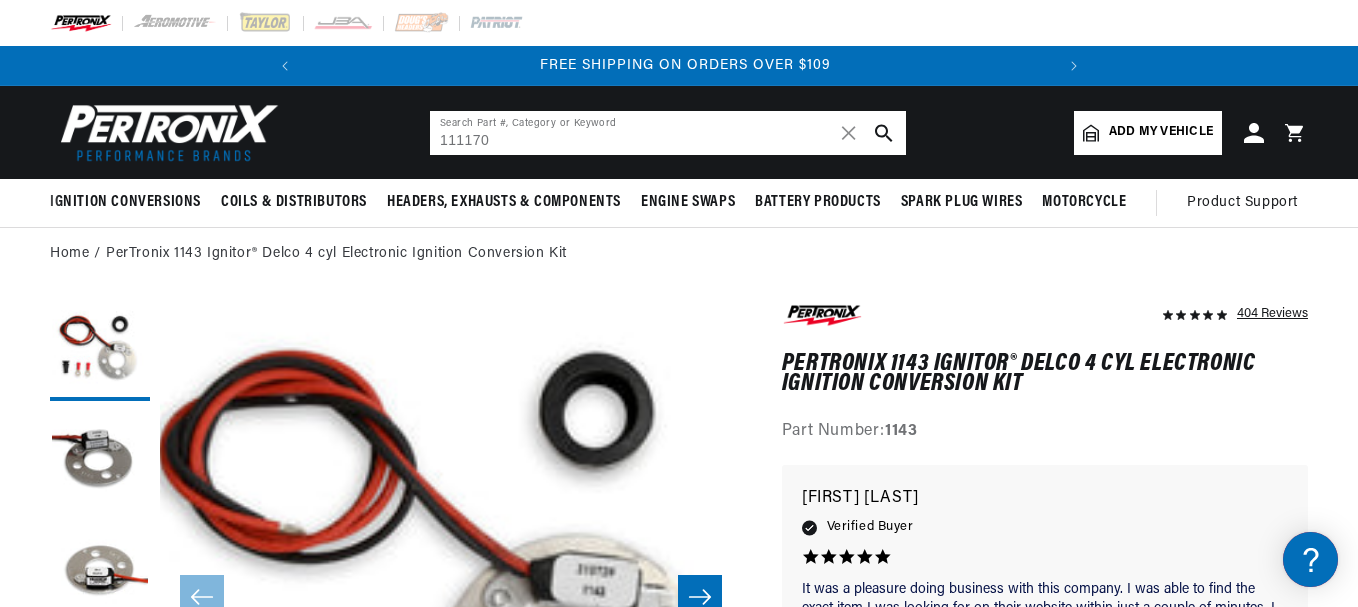 scroll, scrollTop: 0, scrollLeft: 747, axis: horizontal 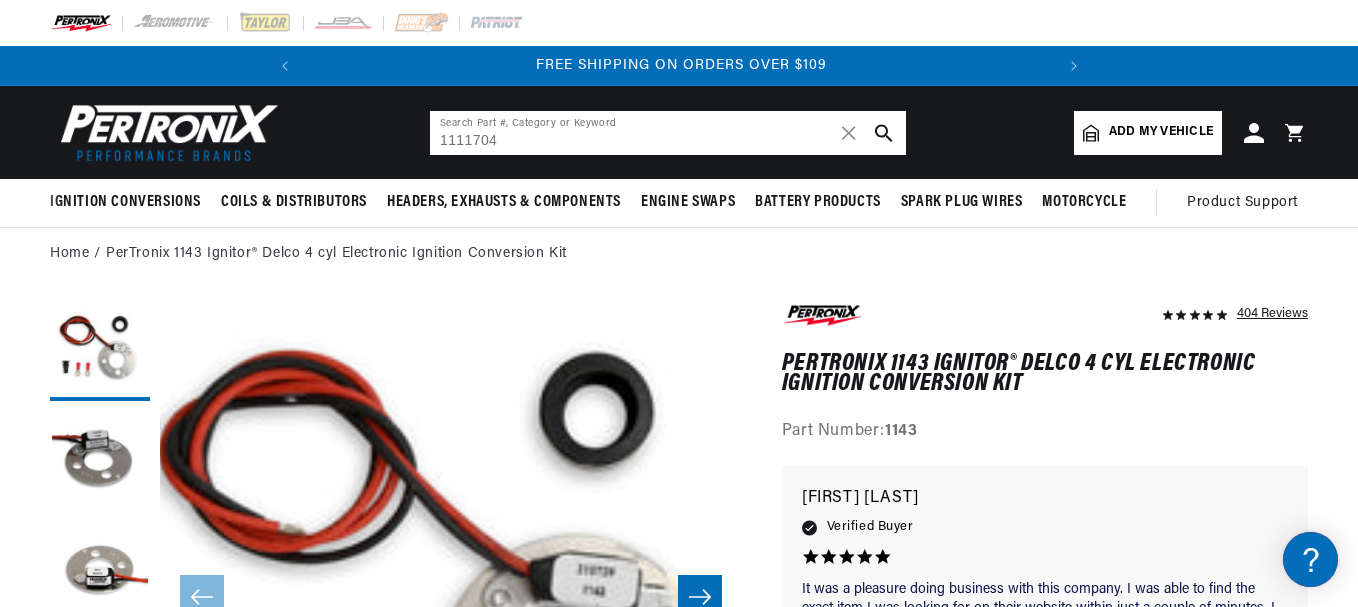 type on "1111704" 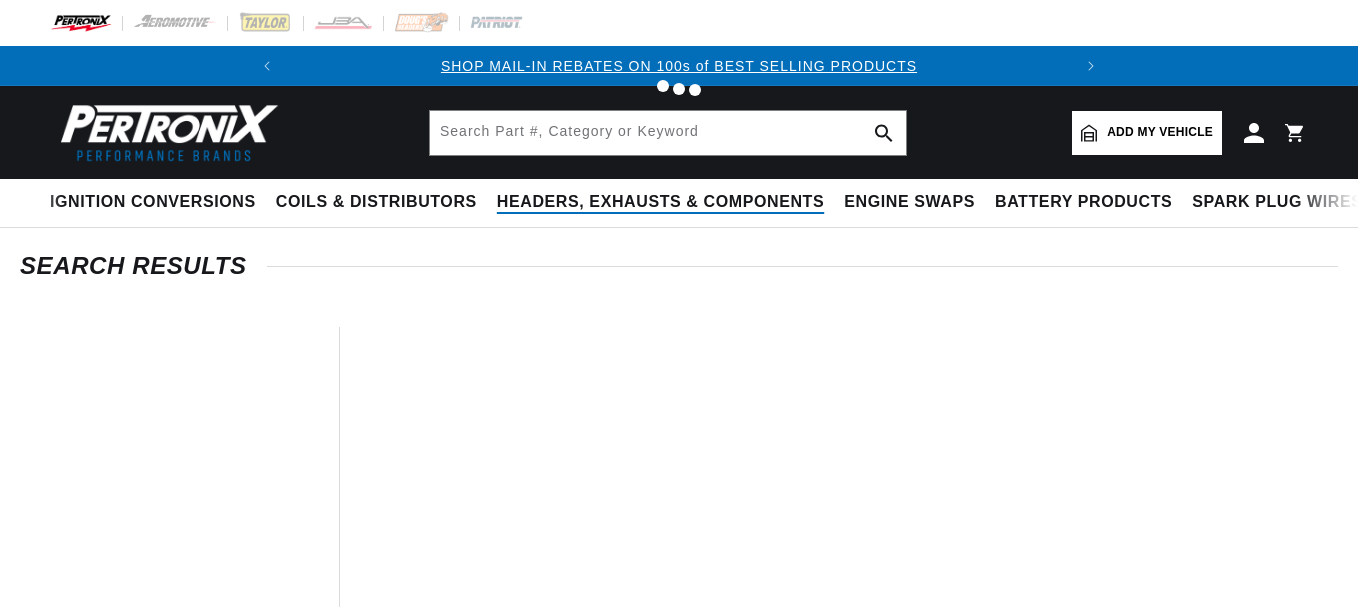 type on "1111704" 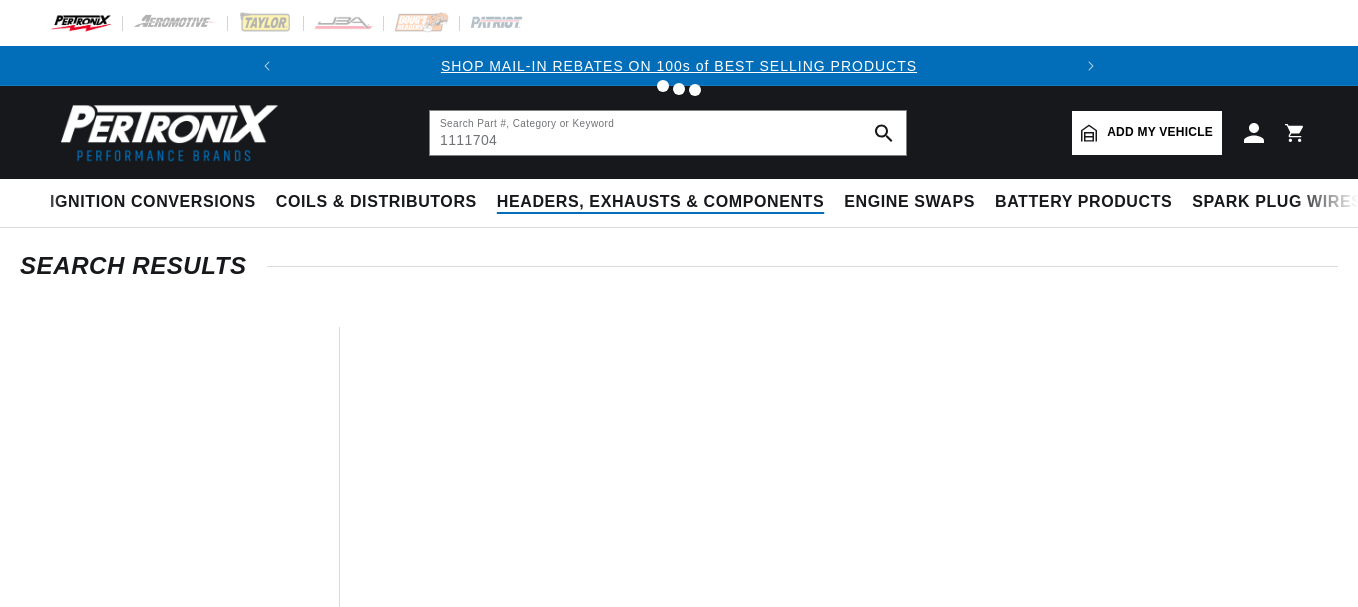 scroll, scrollTop: 0, scrollLeft: 0, axis: both 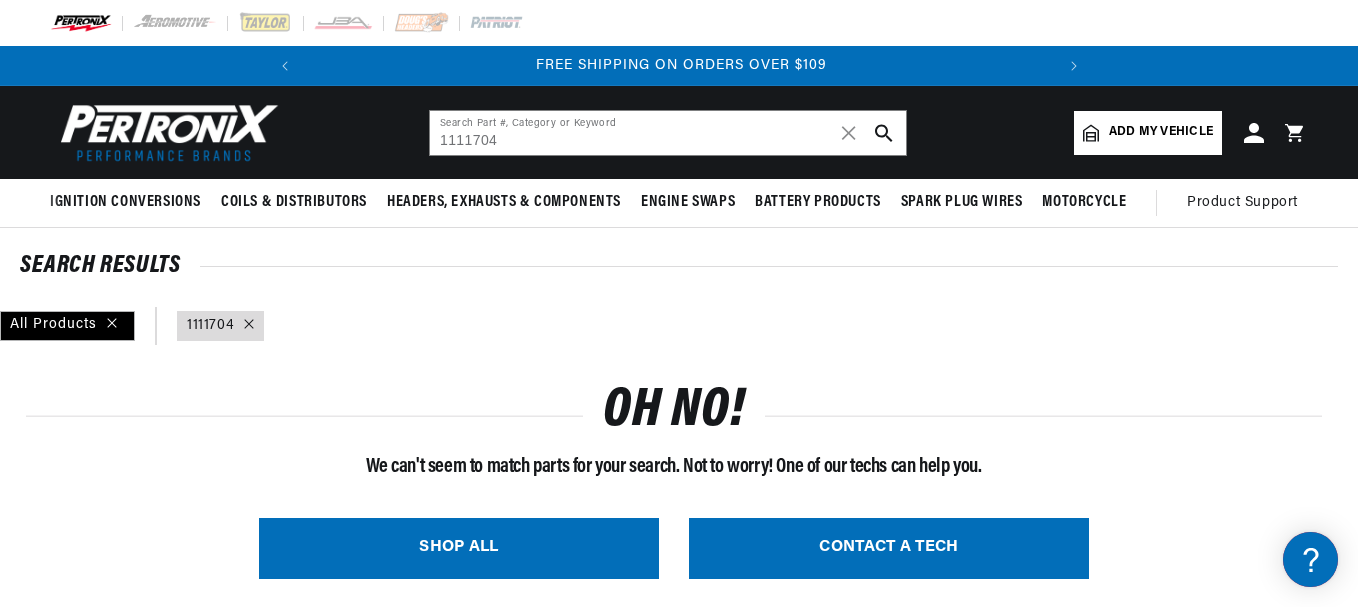 click at bounding box center [81, 23] 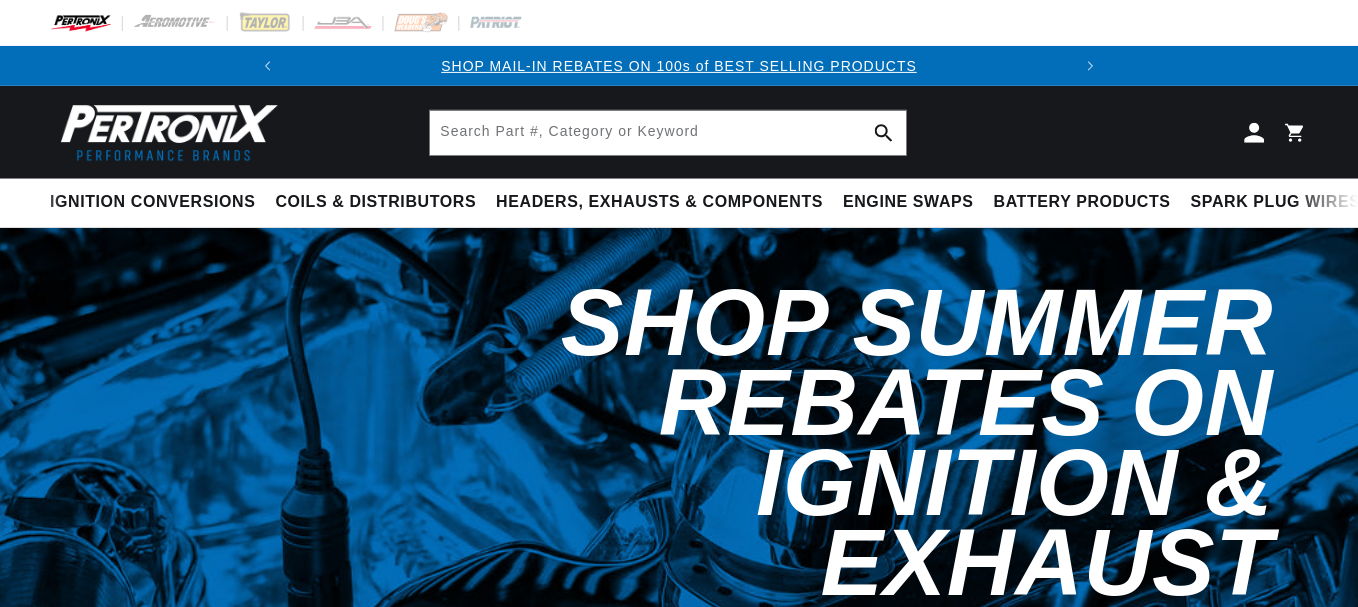 scroll, scrollTop: 0, scrollLeft: 0, axis: both 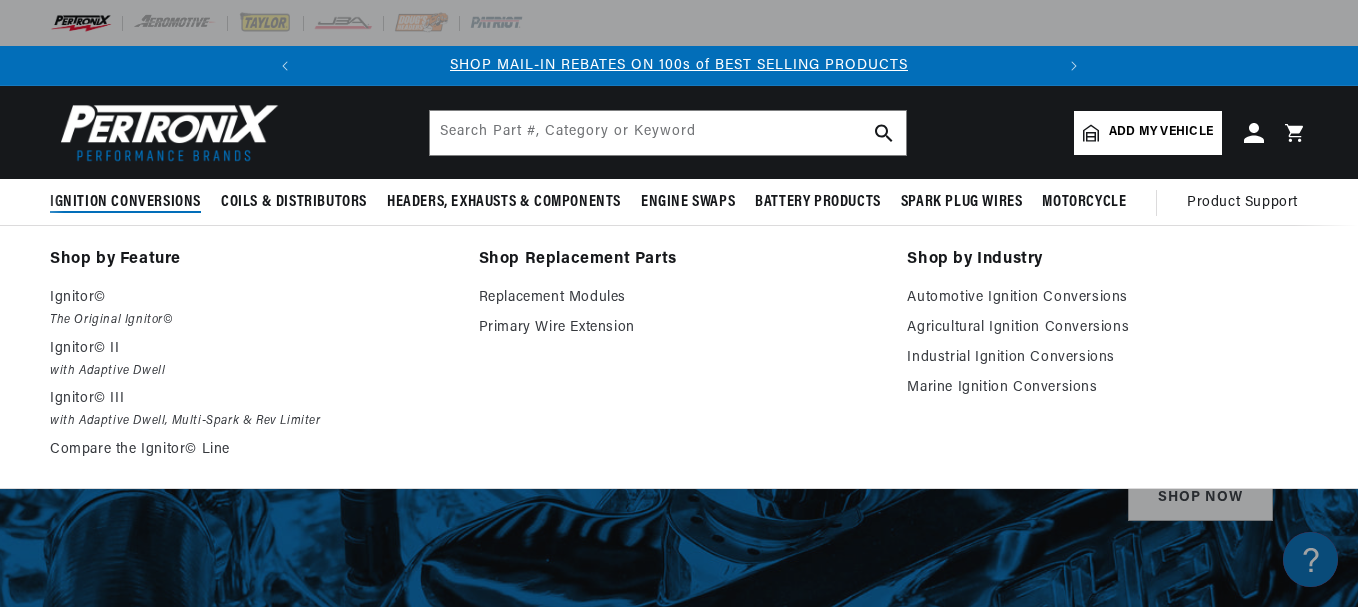 click on "Ignition Conversions" at bounding box center [130, 202] 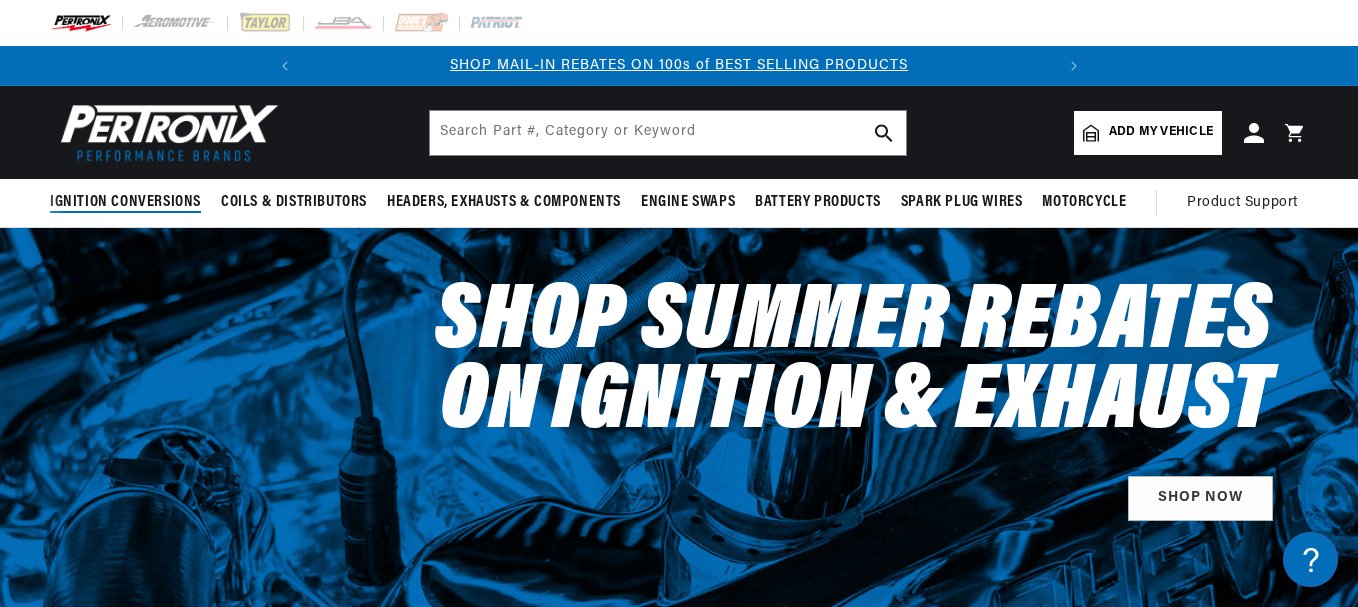 click on "Ignition Conversions" at bounding box center [125, 202] 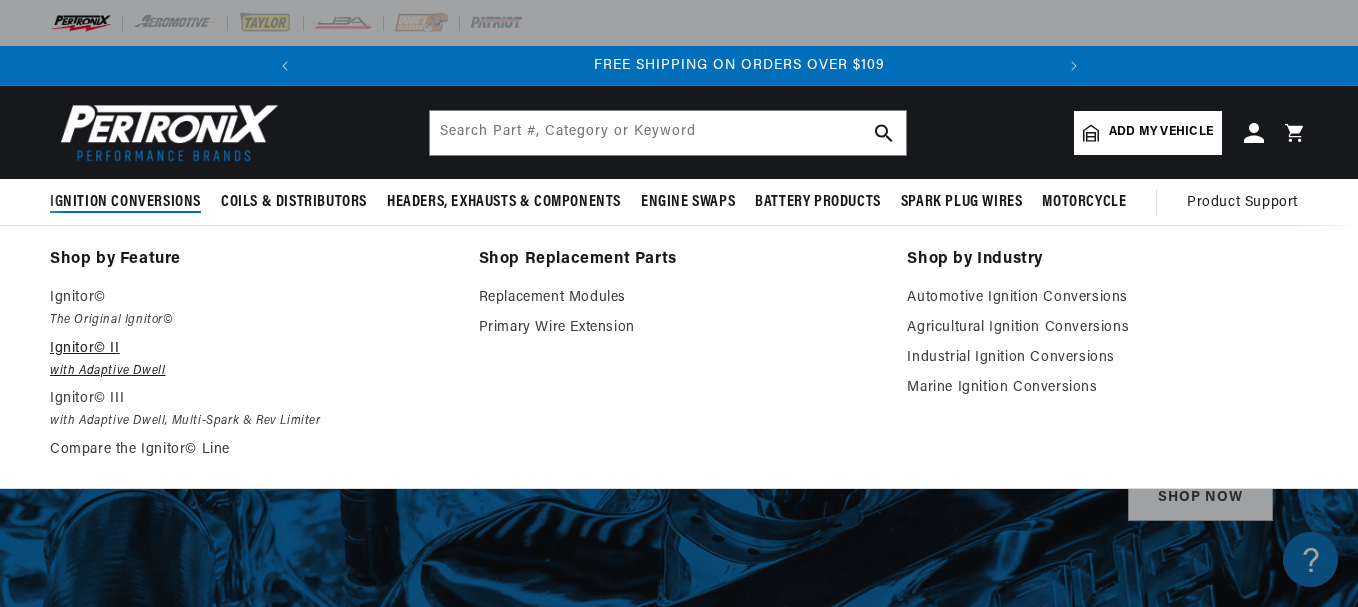scroll, scrollTop: 0, scrollLeft: 747, axis: horizontal 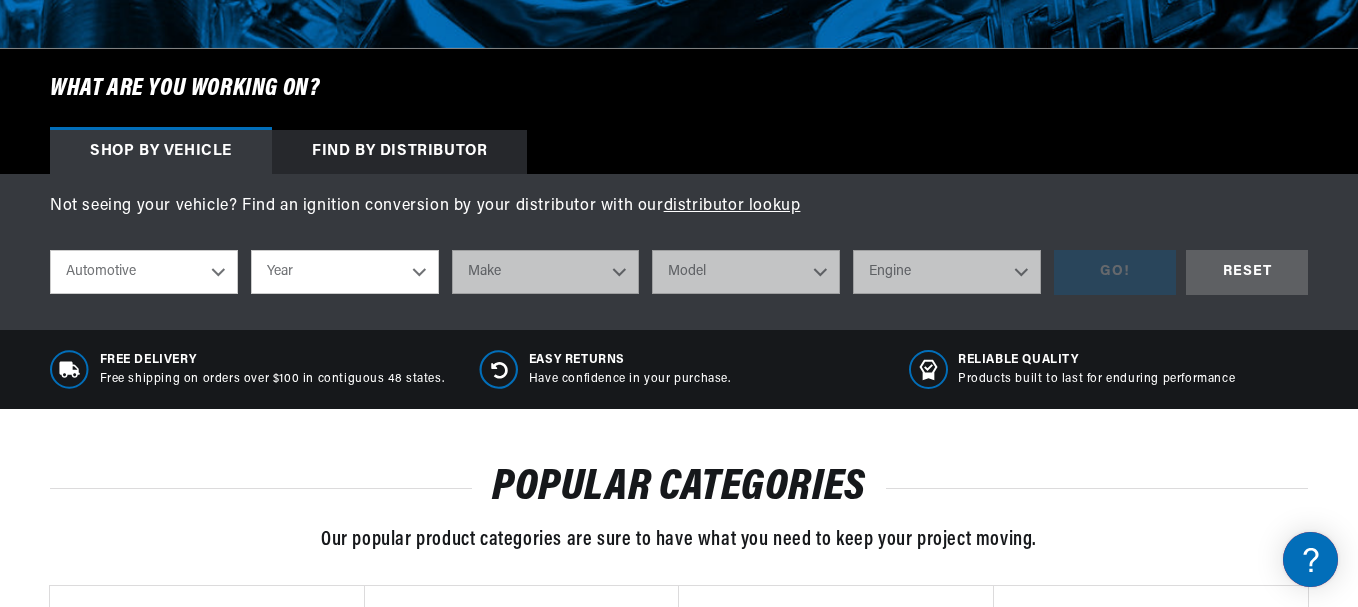 click on "Automotive
Agricultural
Industrial
Marine
Motorcycle" at bounding box center [144, 272] 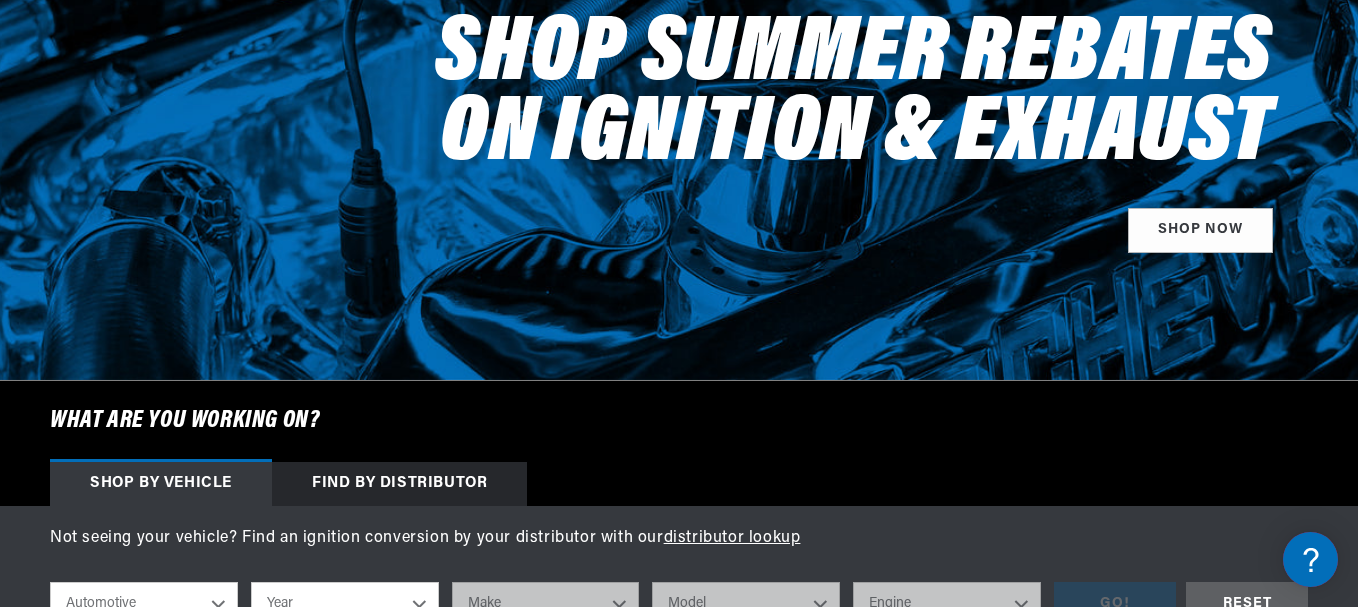 scroll, scrollTop: 0, scrollLeft: 0, axis: both 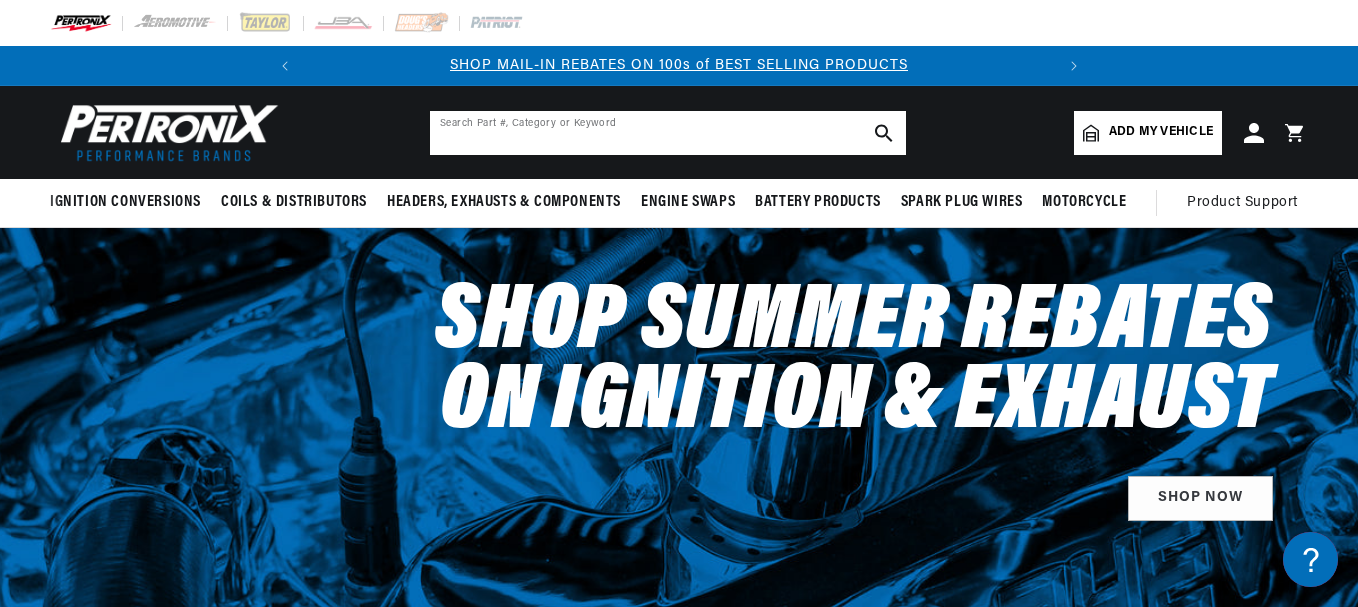 click at bounding box center [668, 133] 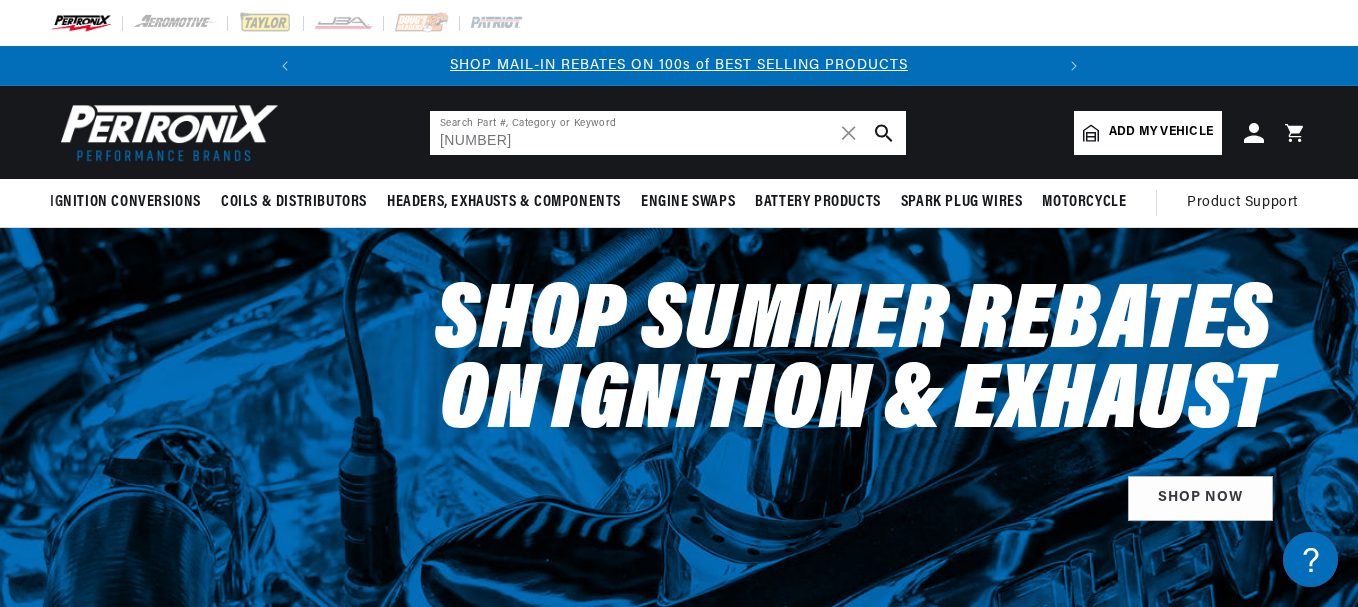 drag, startPoint x: 510, startPoint y: 136, endPoint x: 341, endPoint y: 132, distance: 169.04733 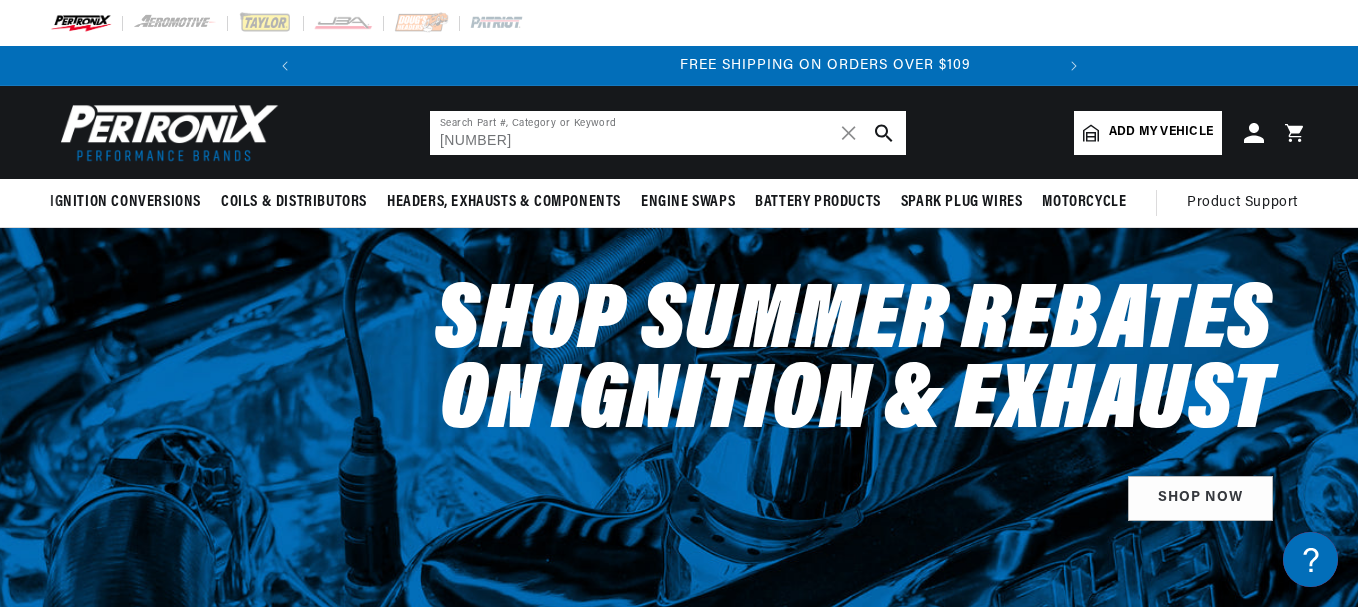 scroll, scrollTop: 0, scrollLeft: 747, axis: horizontal 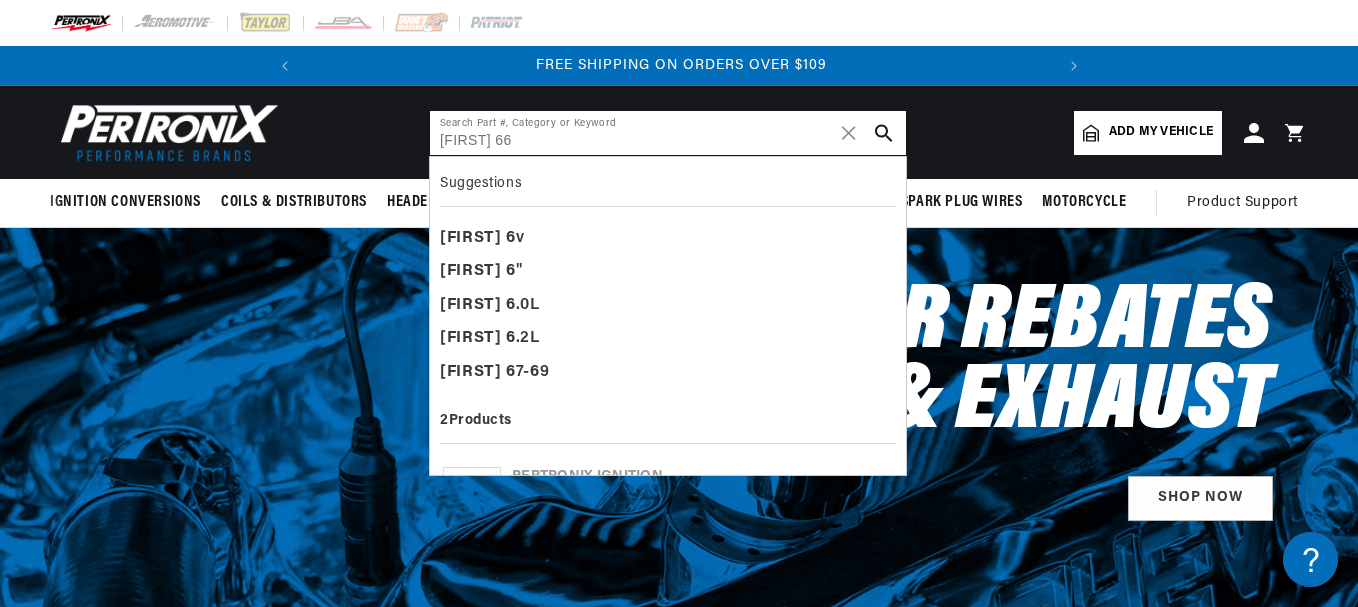 type on "oliver 66" 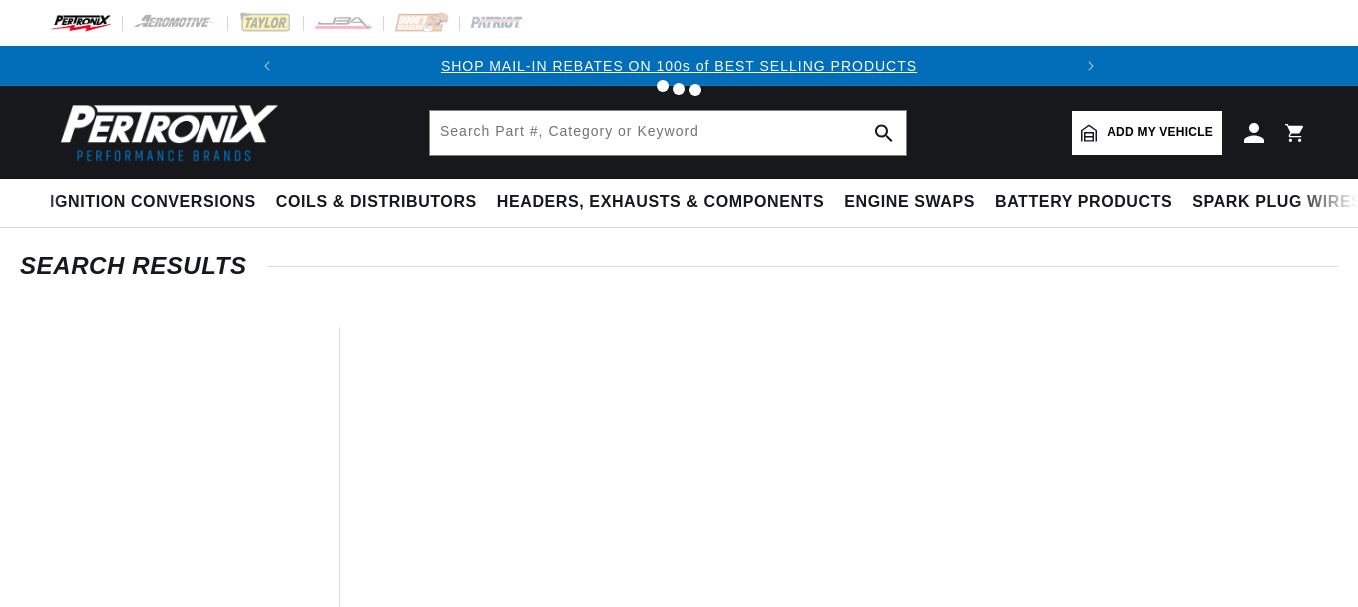 scroll, scrollTop: 0, scrollLeft: 0, axis: both 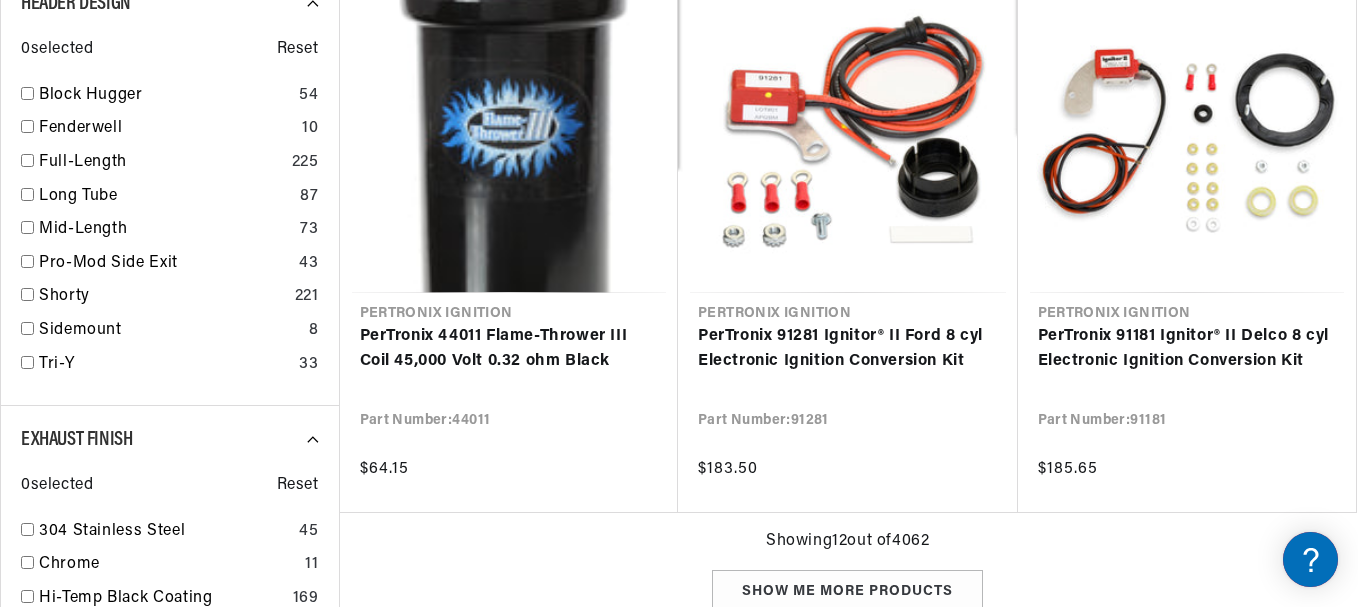 type 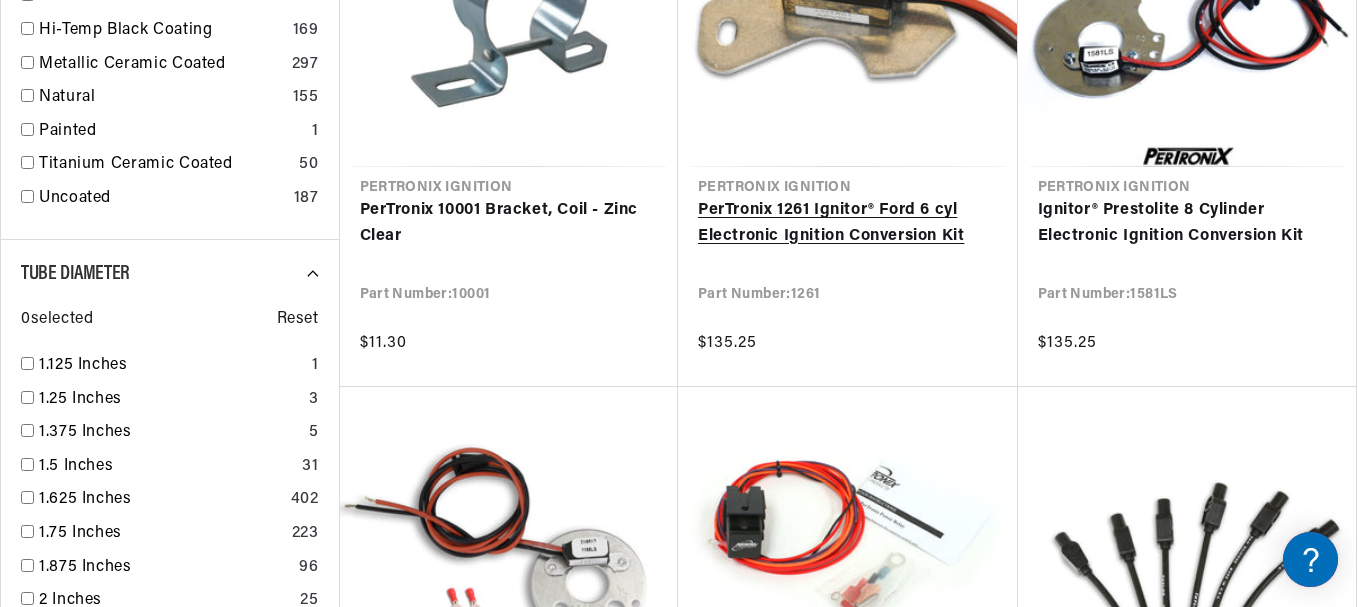 scroll, scrollTop: 2600, scrollLeft: 0, axis: vertical 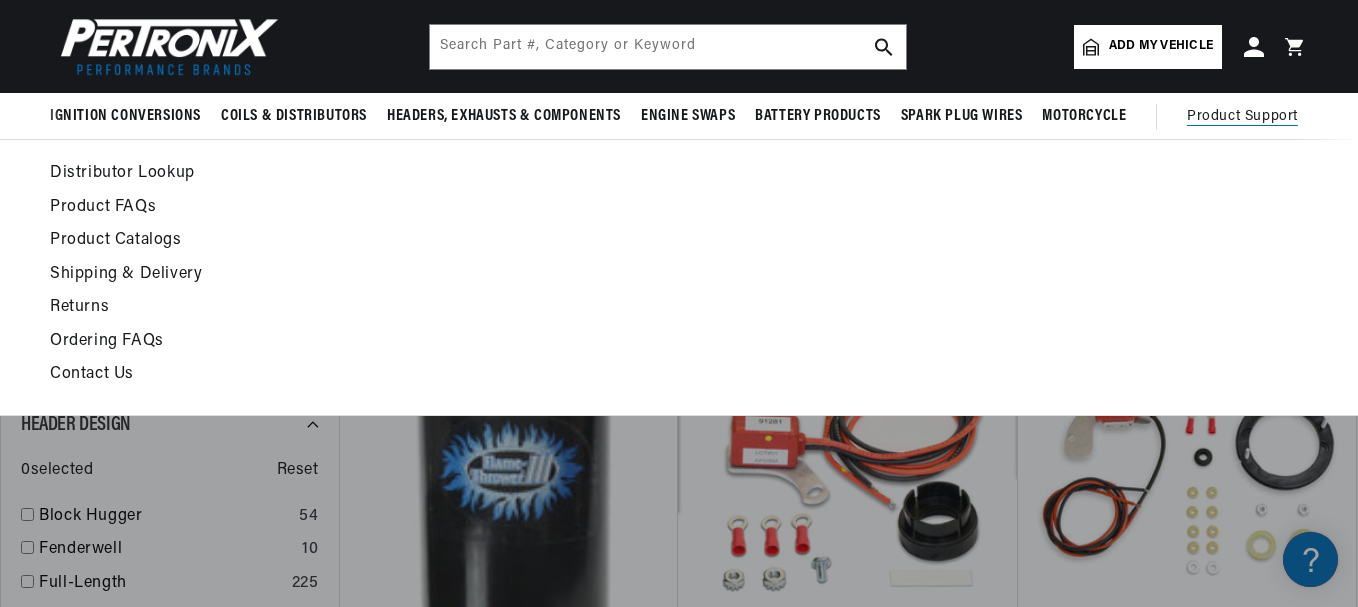 click on "Product Support" at bounding box center [1242, 117] 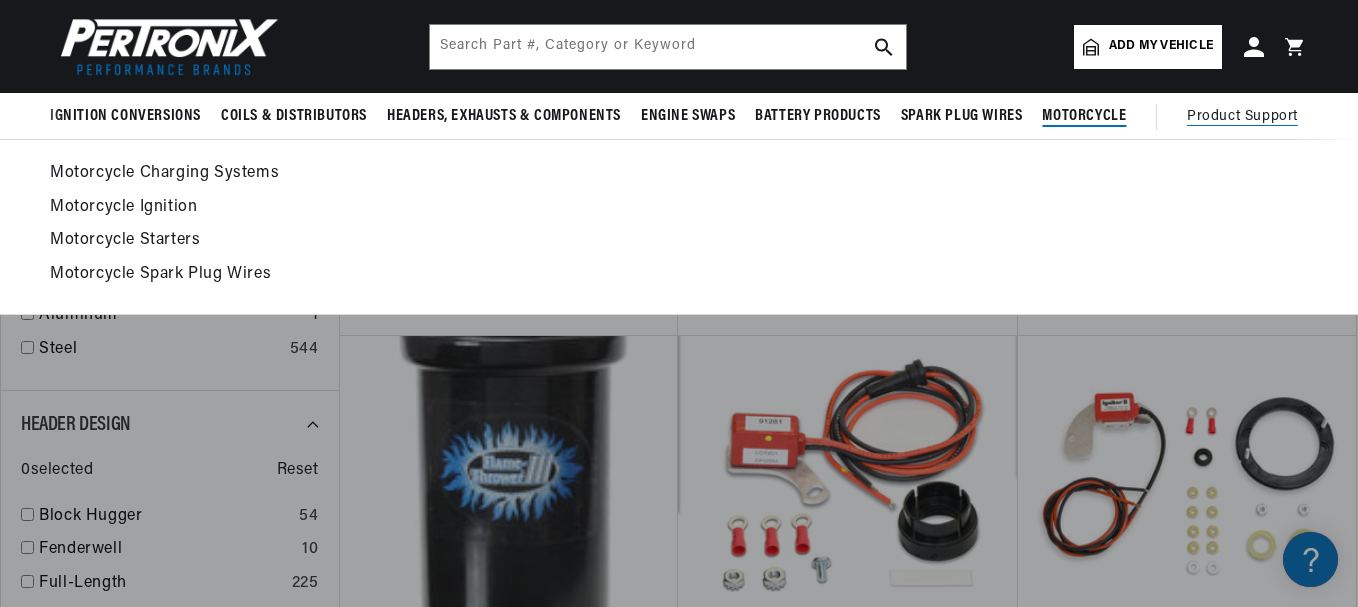 scroll, scrollTop: 0, scrollLeft: 747, axis: horizontal 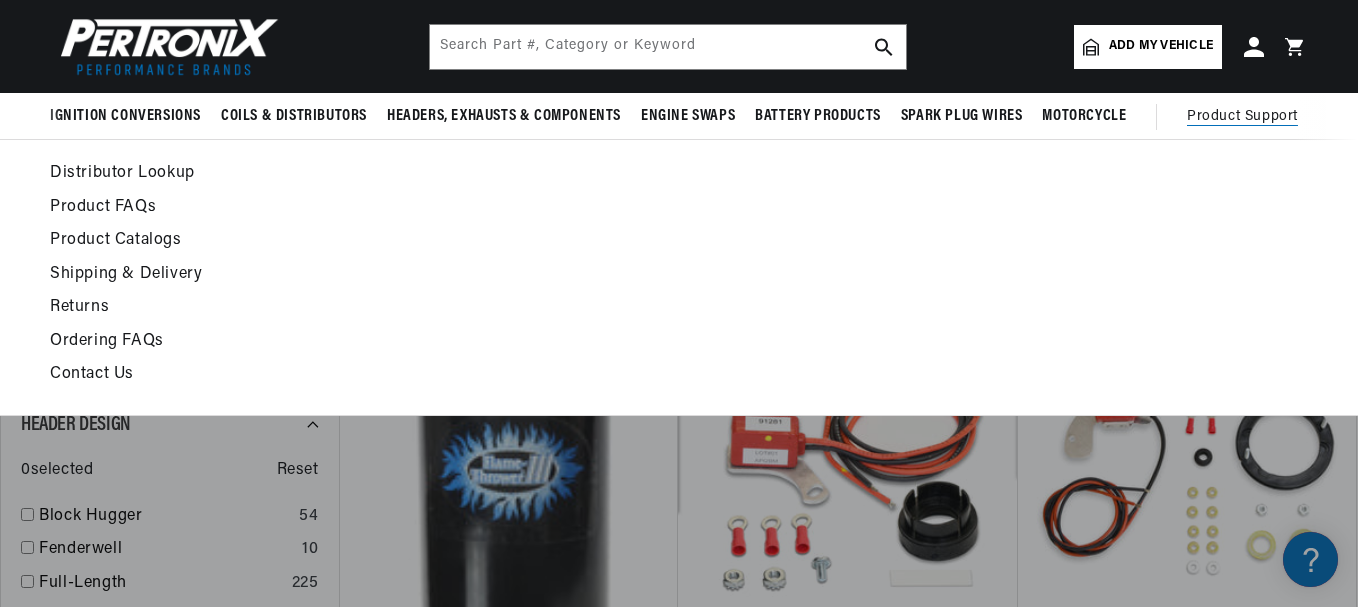 click on "Contact Us" at bounding box center (508, 375) 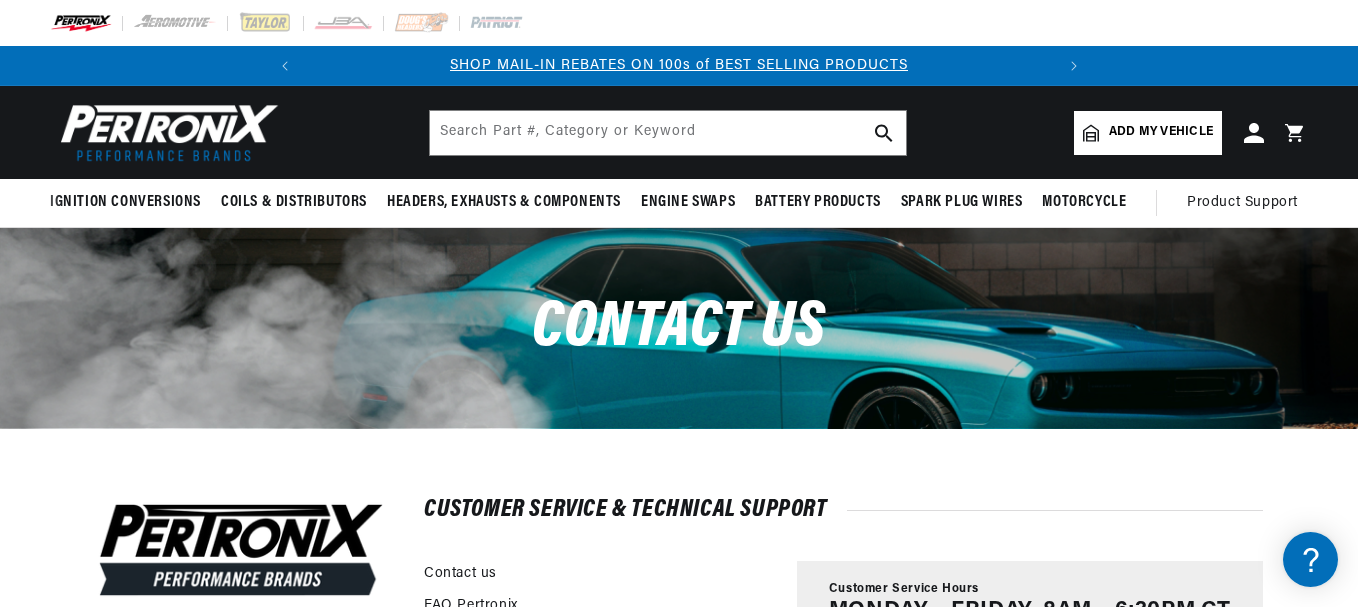 scroll, scrollTop: 0, scrollLeft: 0, axis: both 